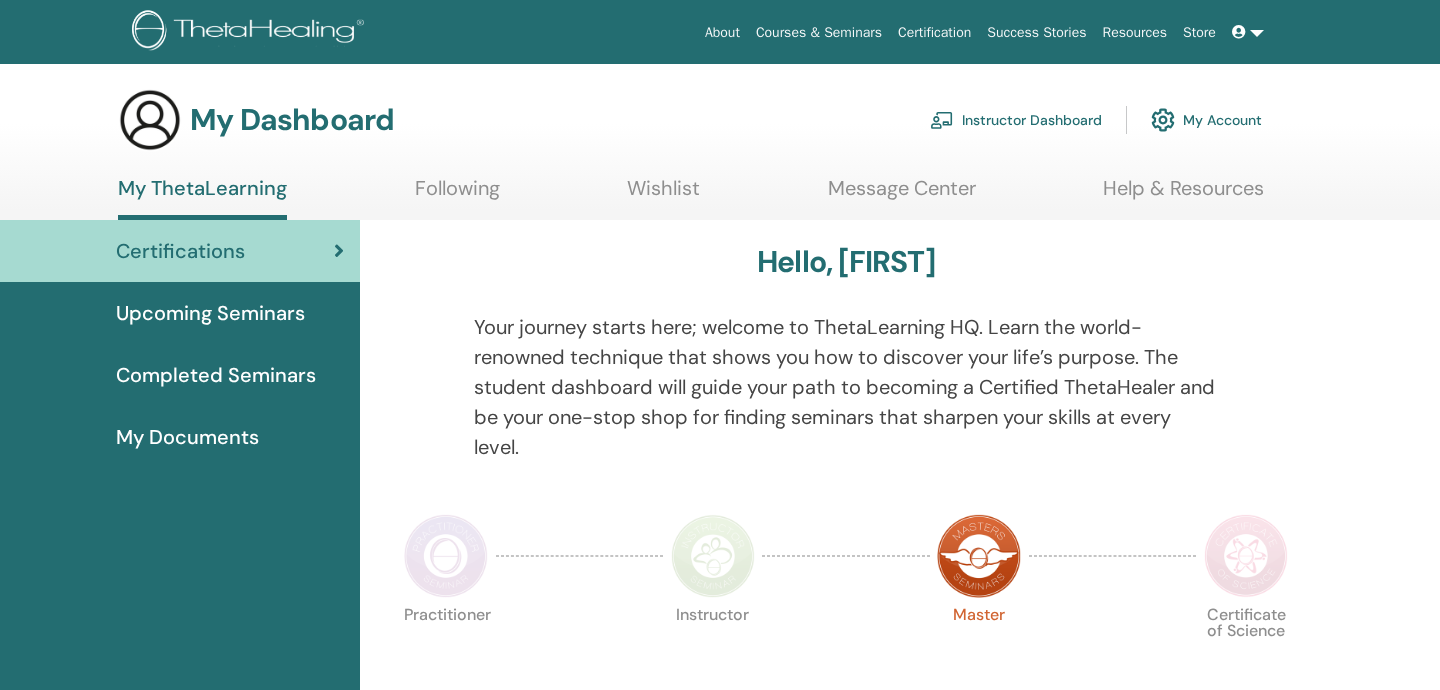 scroll, scrollTop: 0, scrollLeft: 0, axis: both 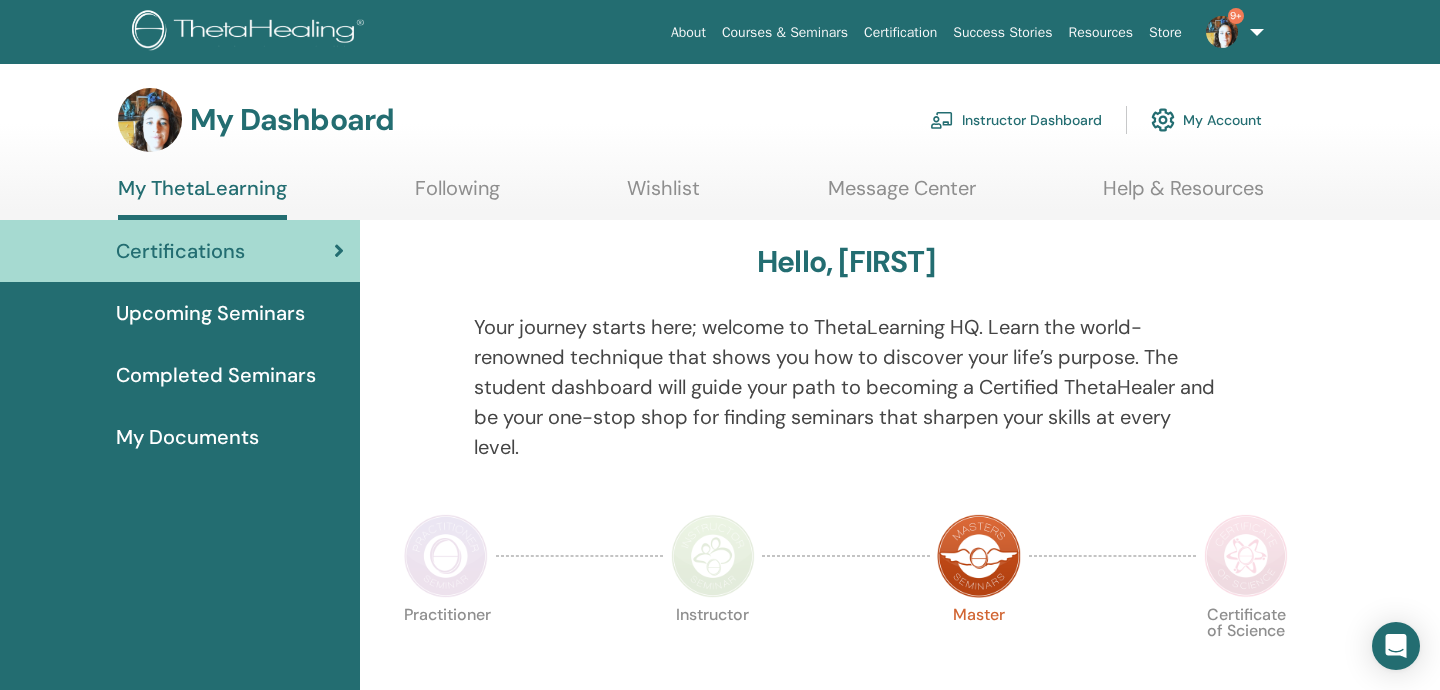 click on "Instructor Dashboard" at bounding box center [1016, 120] 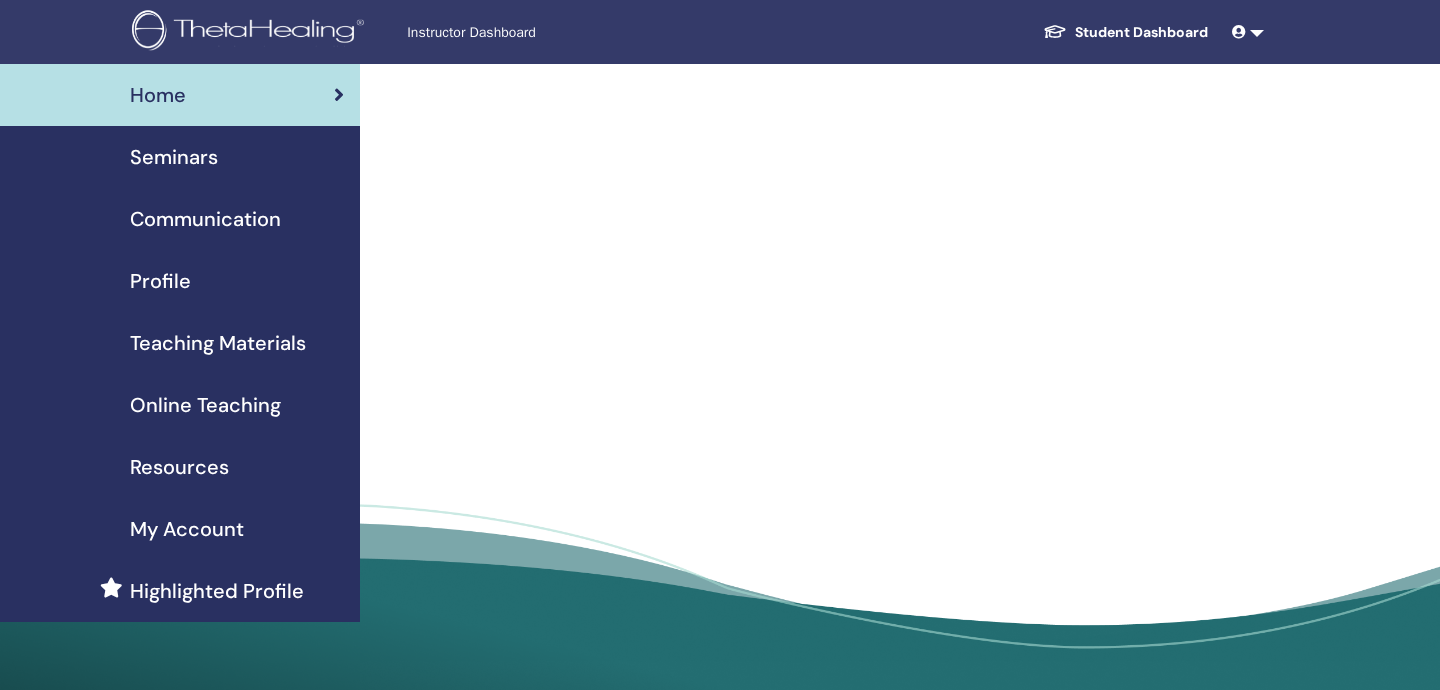 scroll, scrollTop: 0, scrollLeft: 0, axis: both 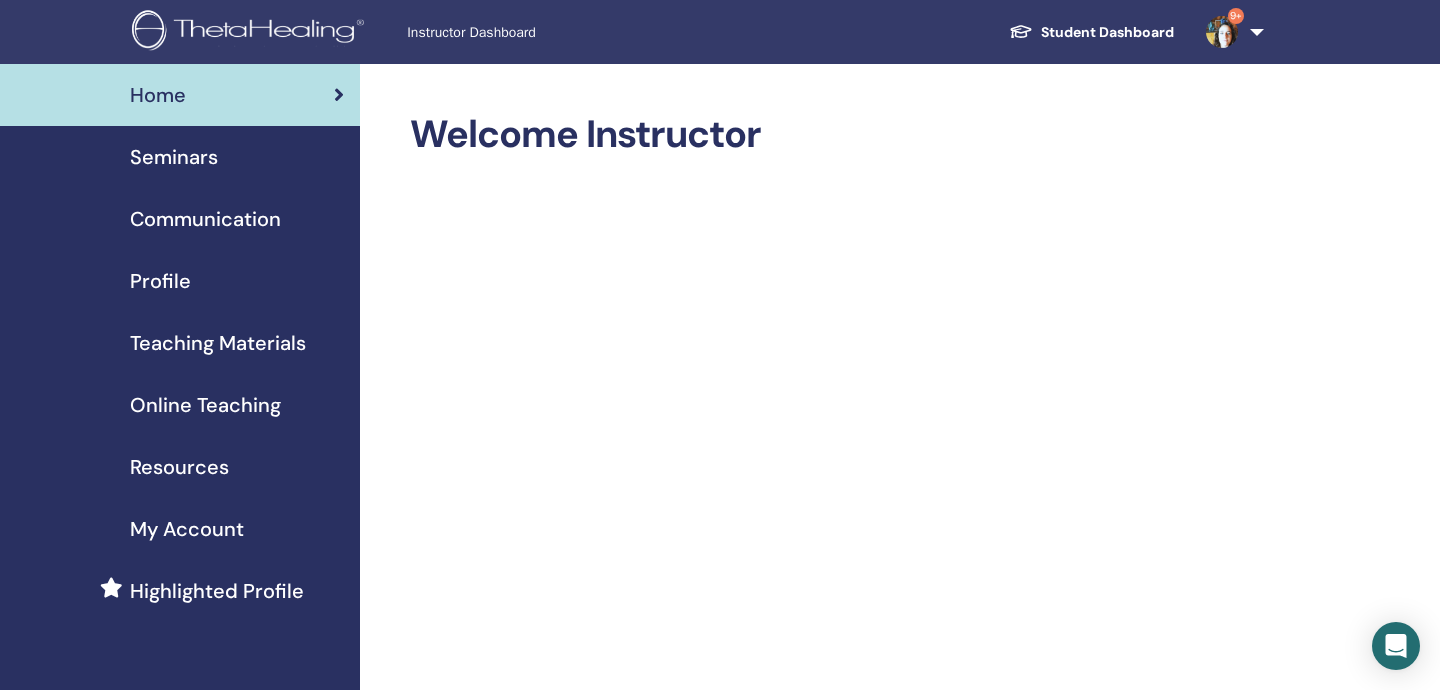 click on "Seminars" at bounding box center (180, 157) 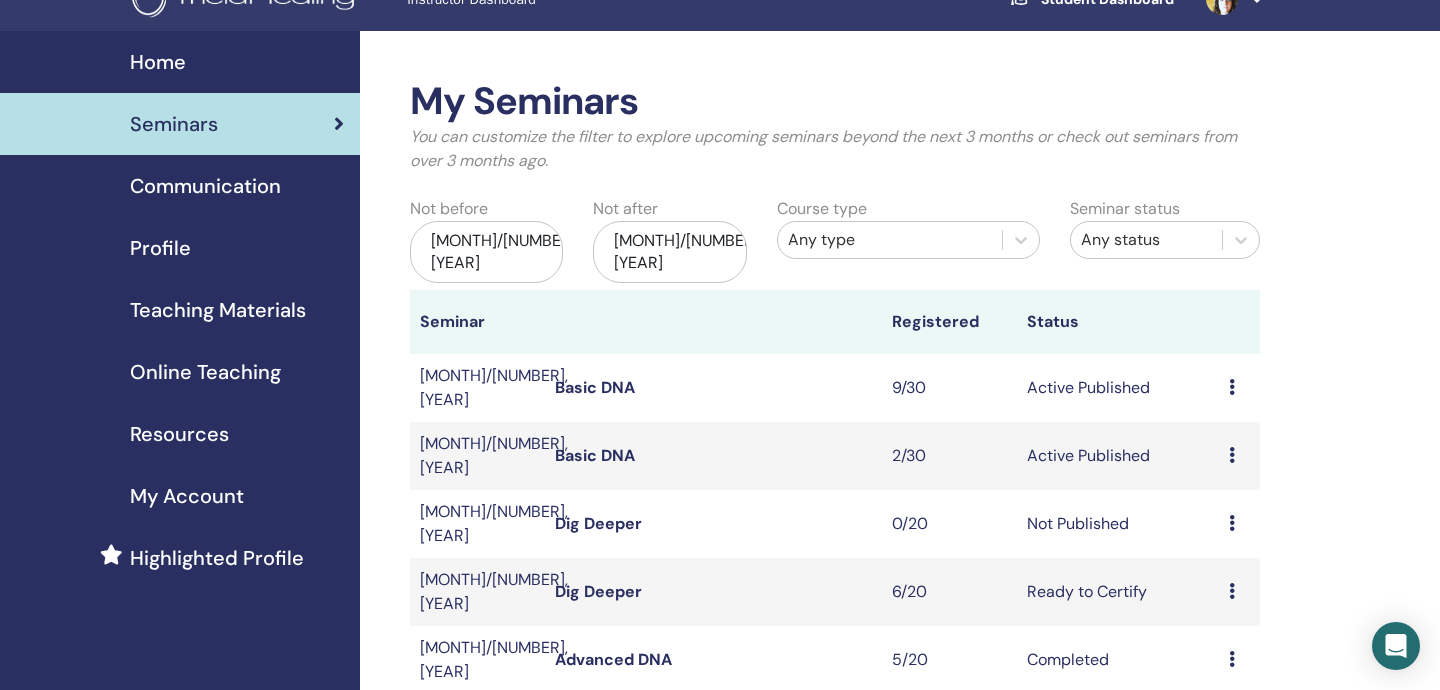 scroll, scrollTop: 35, scrollLeft: 0, axis: vertical 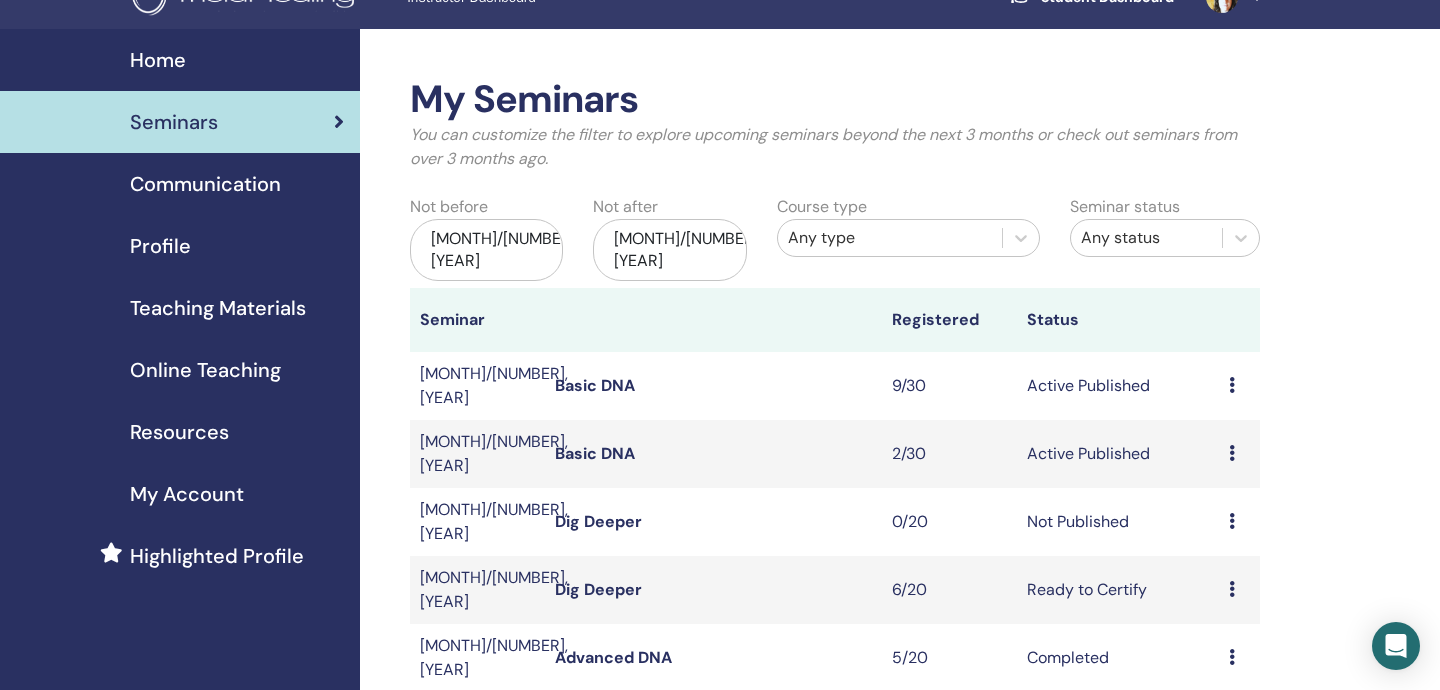 click at bounding box center [1232, 385] 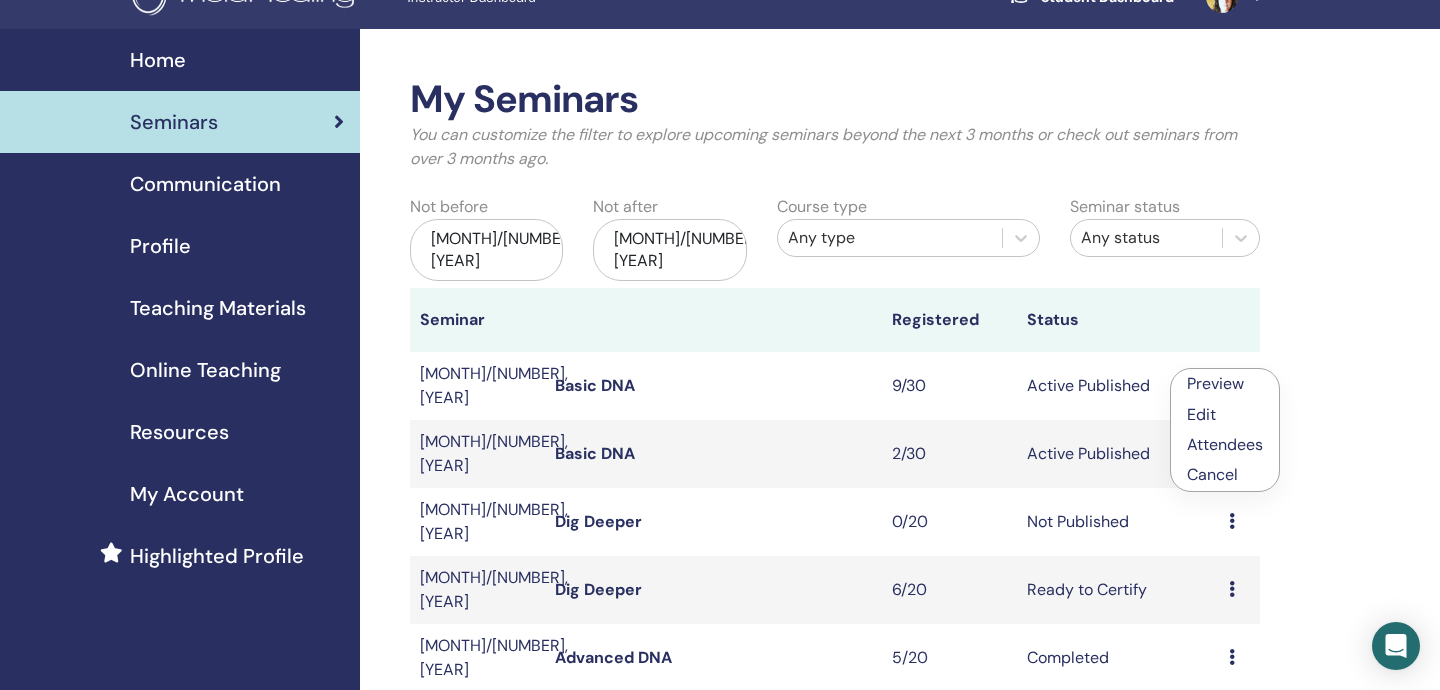 click on "Basic DNA" at bounding box center (595, 385) 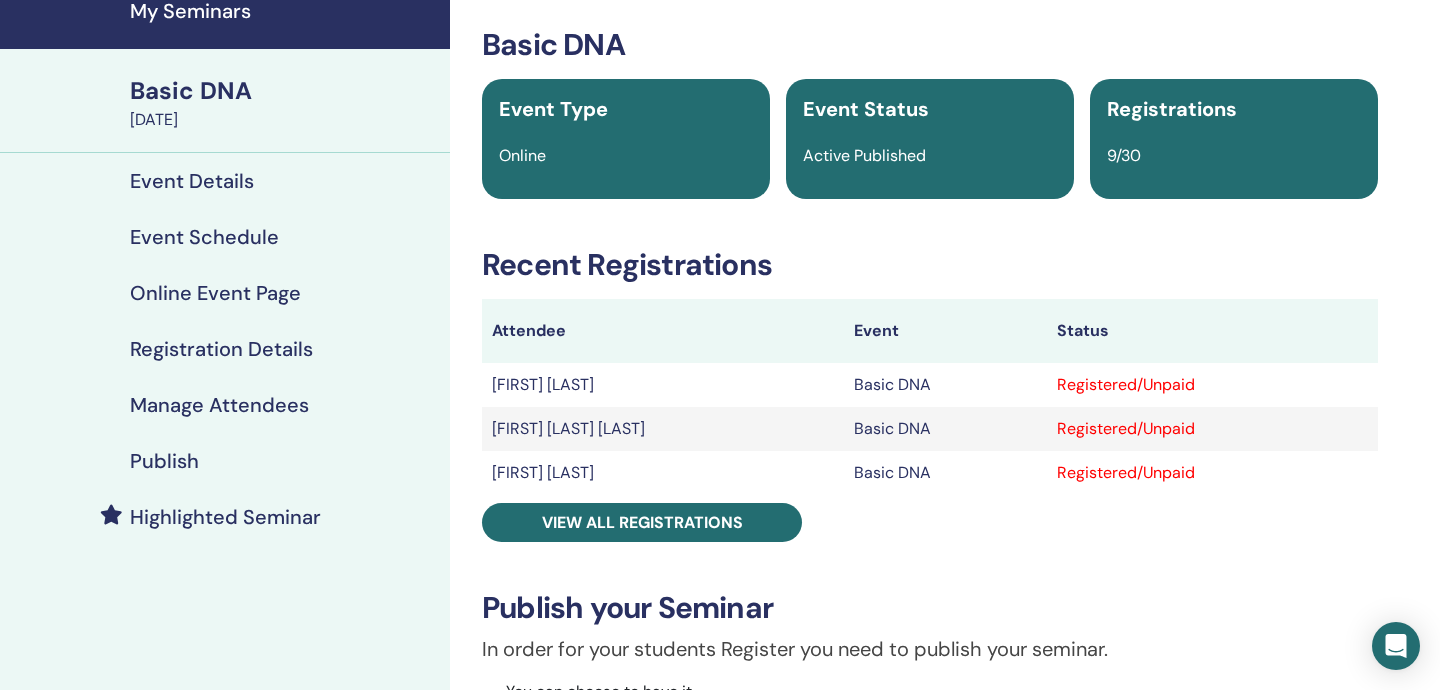 scroll, scrollTop: 70, scrollLeft: 0, axis: vertical 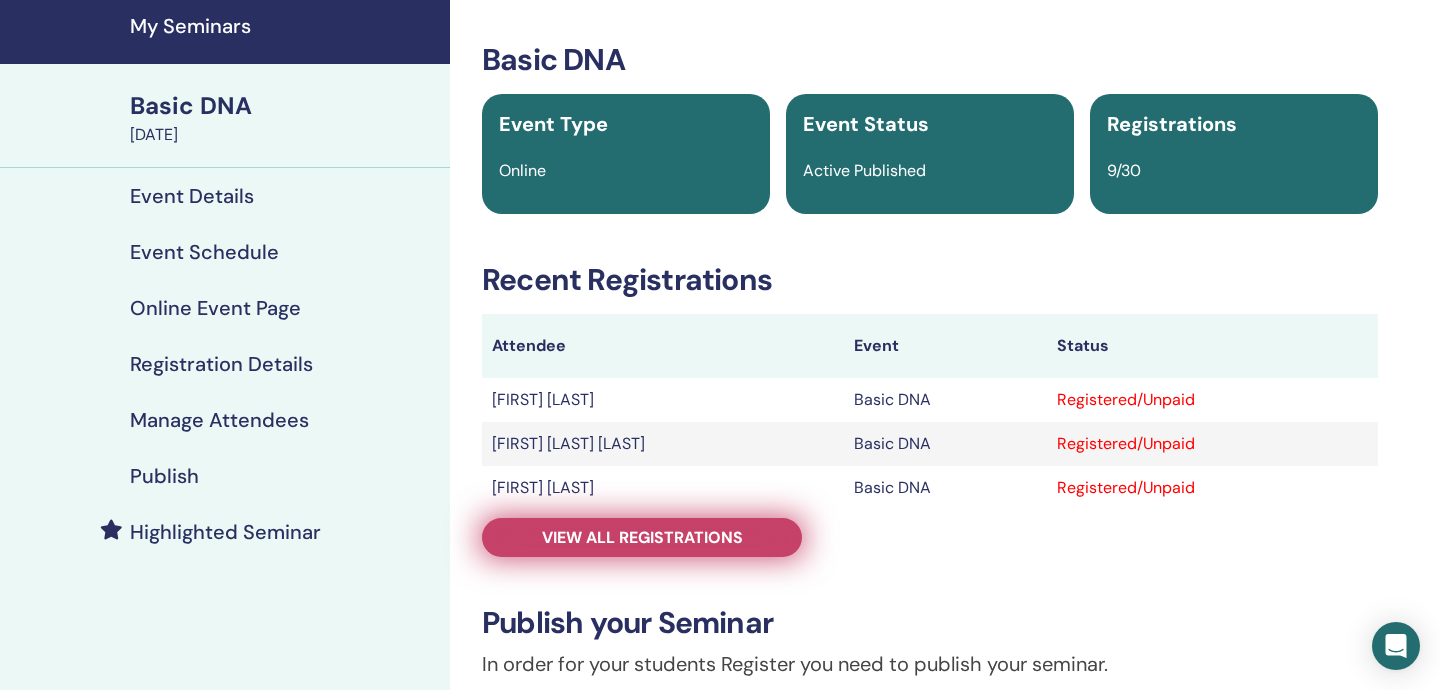 click on "View all registrations" at bounding box center (642, 537) 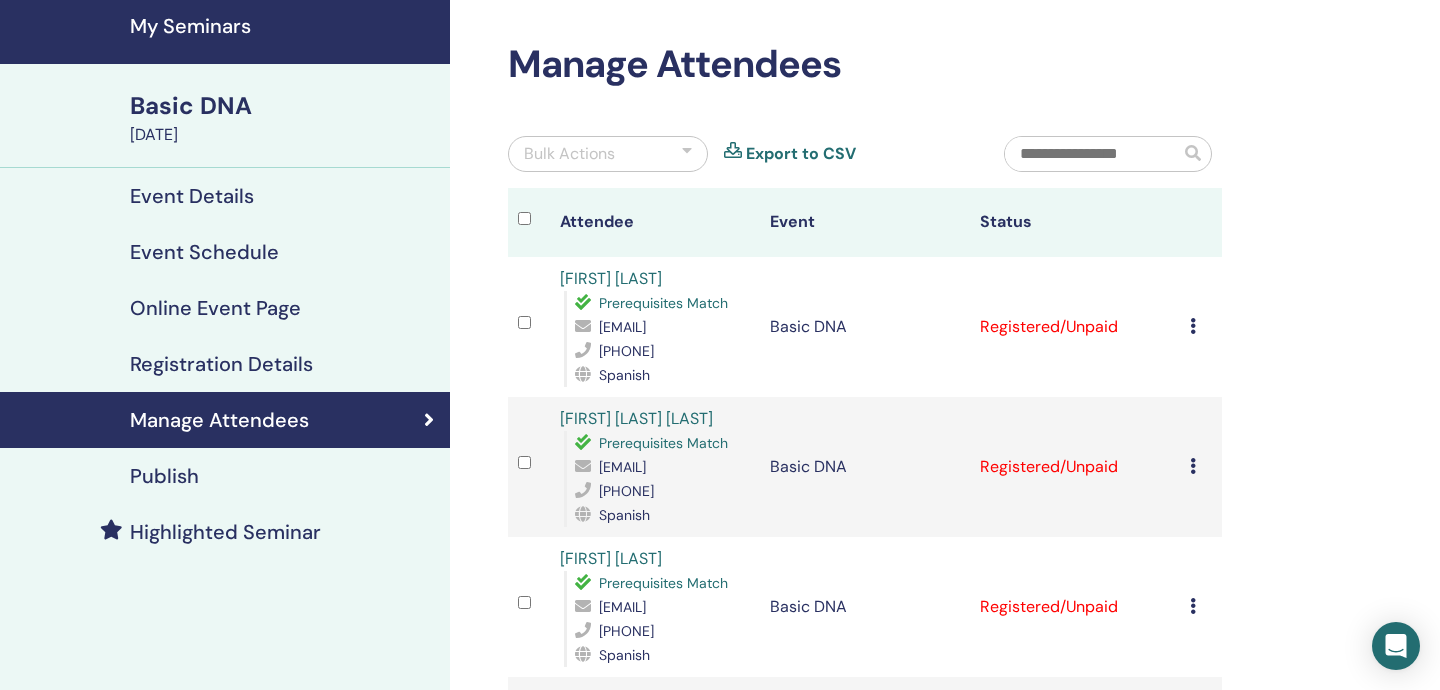 drag, startPoint x: 753, startPoint y: 349, endPoint x: 573, endPoint y: 353, distance: 180.04443 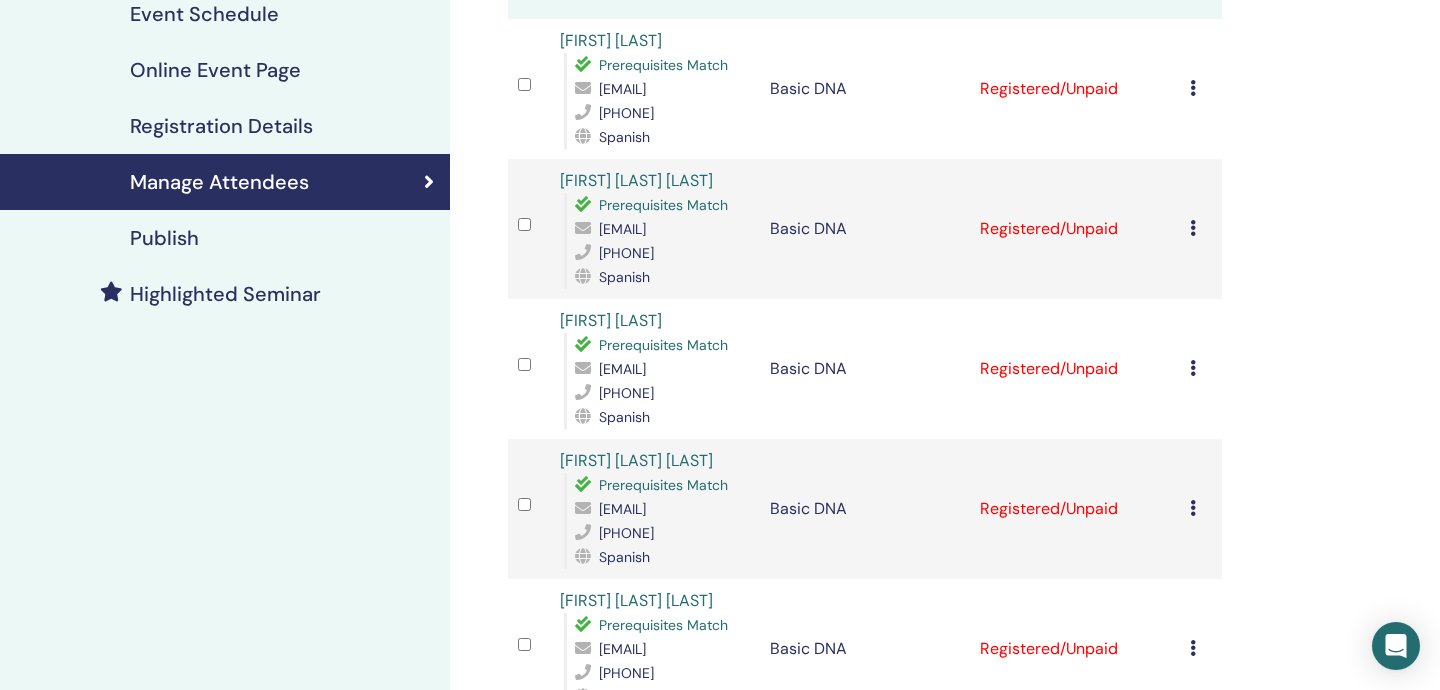 scroll, scrollTop: 320, scrollLeft: 0, axis: vertical 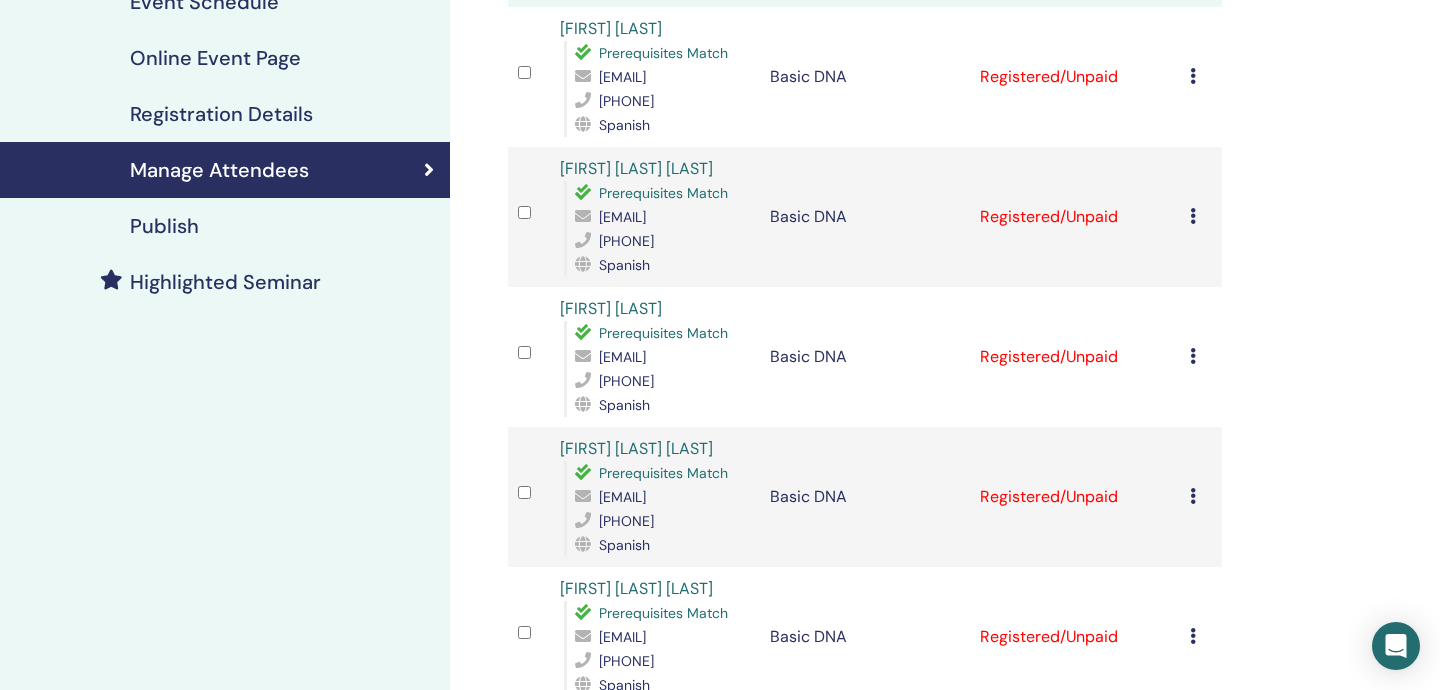 drag, startPoint x: 745, startPoint y: 455, endPoint x: 564, endPoint y: 448, distance: 181.13531 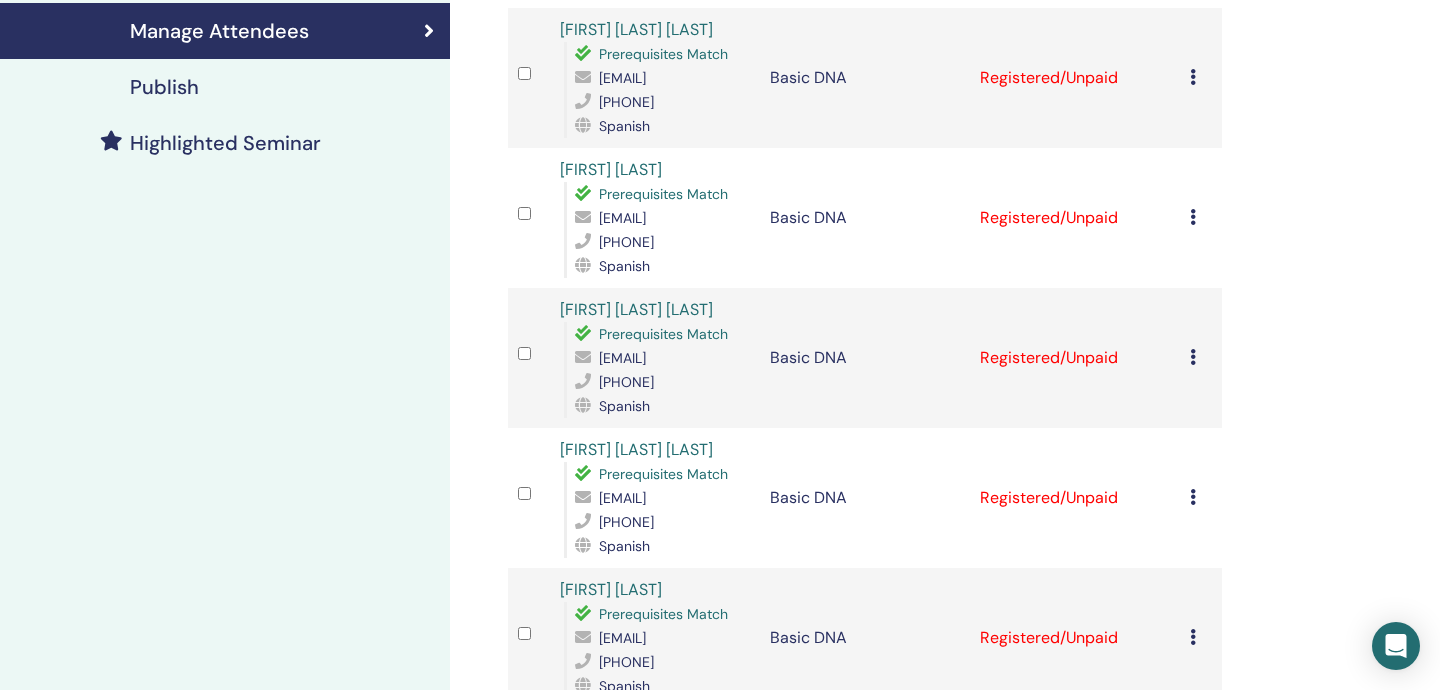 scroll, scrollTop: 506, scrollLeft: 0, axis: vertical 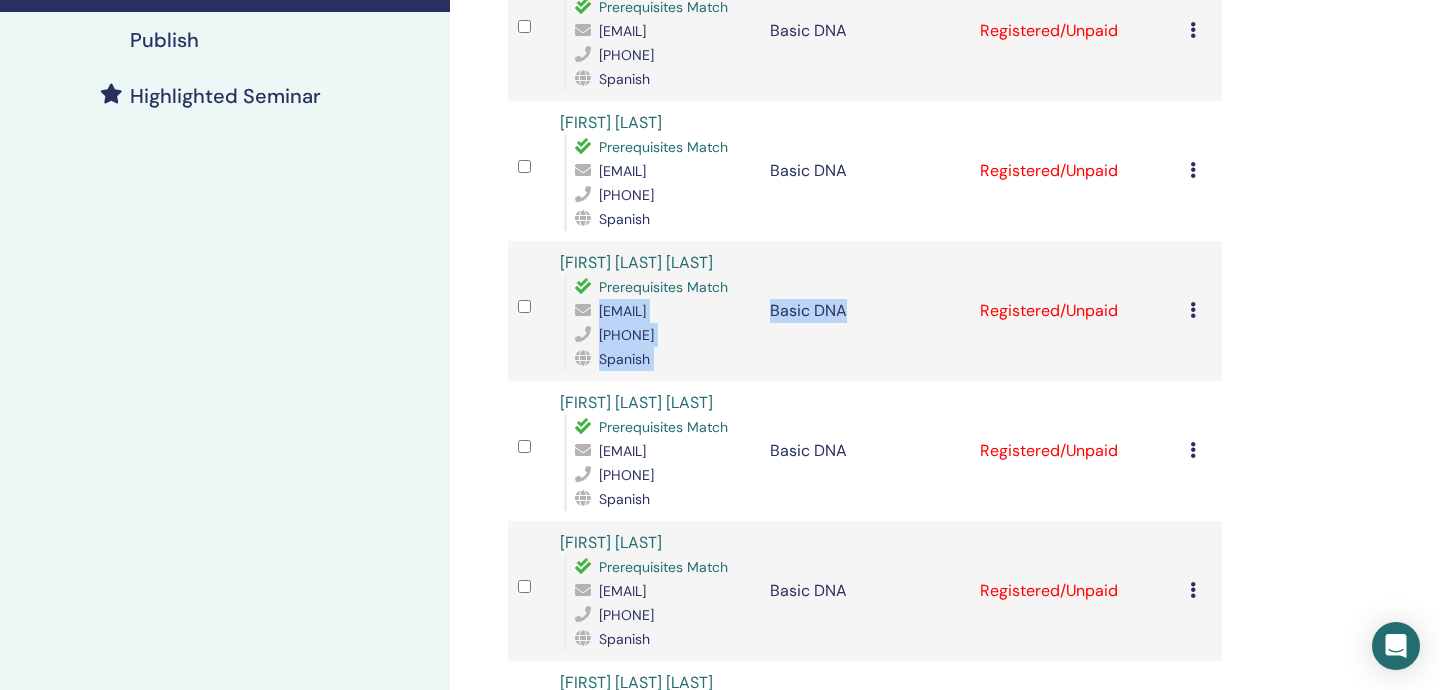 drag, startPoint x: 779, startPoint y: 456, endPoint x: 569, endPoint y: 455, distance: 210.00238 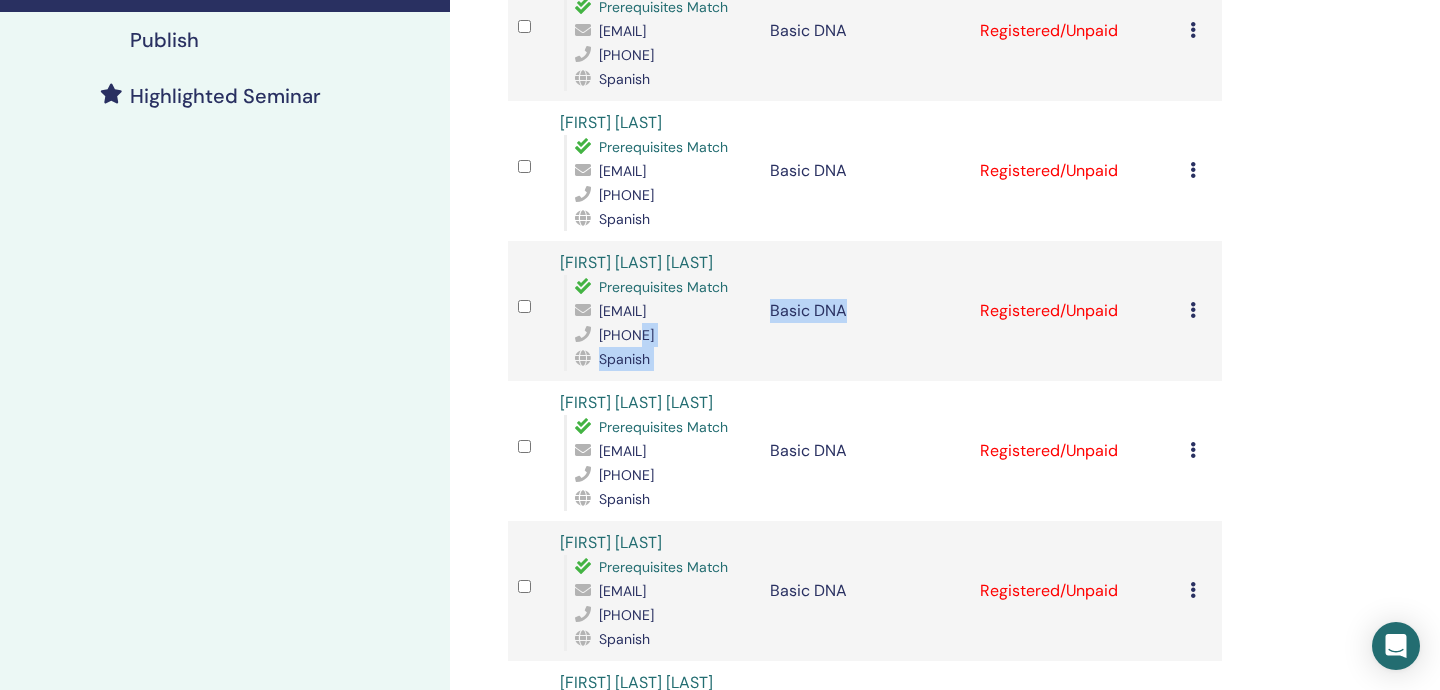 drag, startPoint x: 776, startPoint y: 455, endPoint x: 642, endPoint y: 475, distance: 135.48431 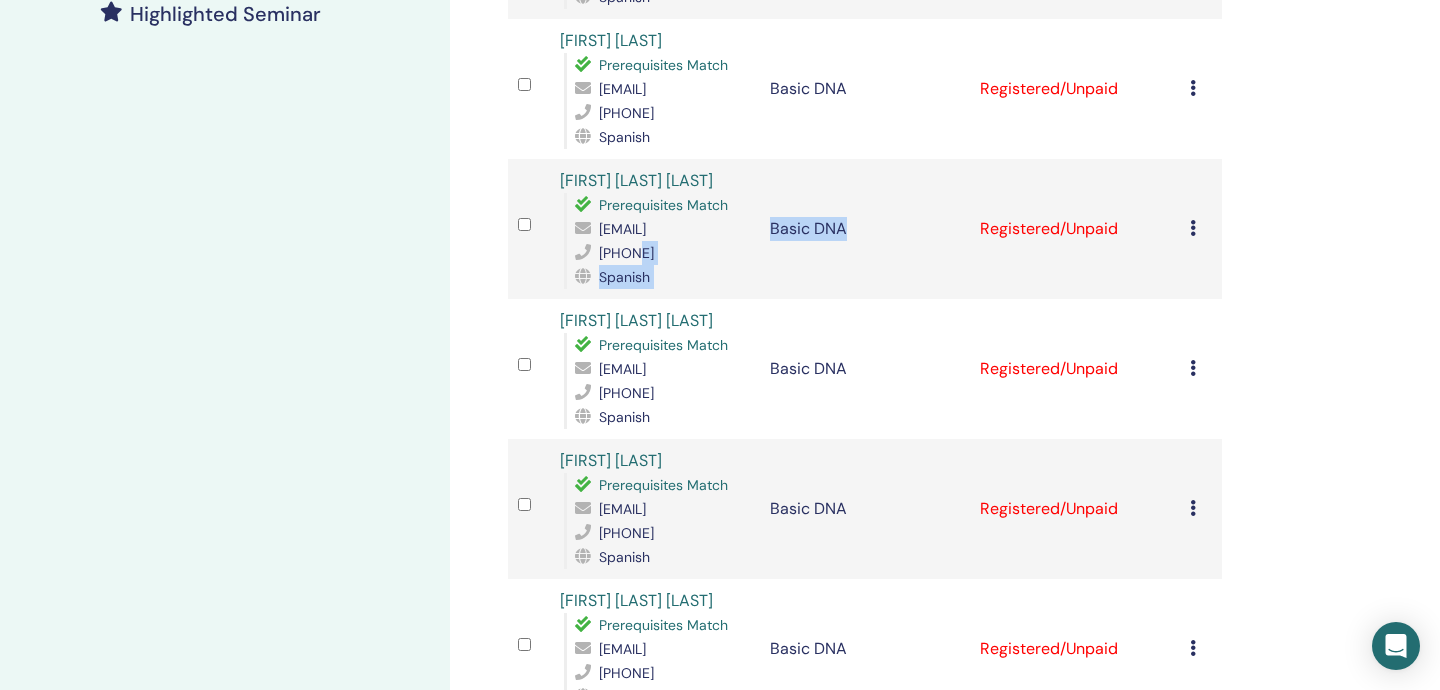 scroll, scrollTop: 615, scrollLeft: 0, axis: vertical 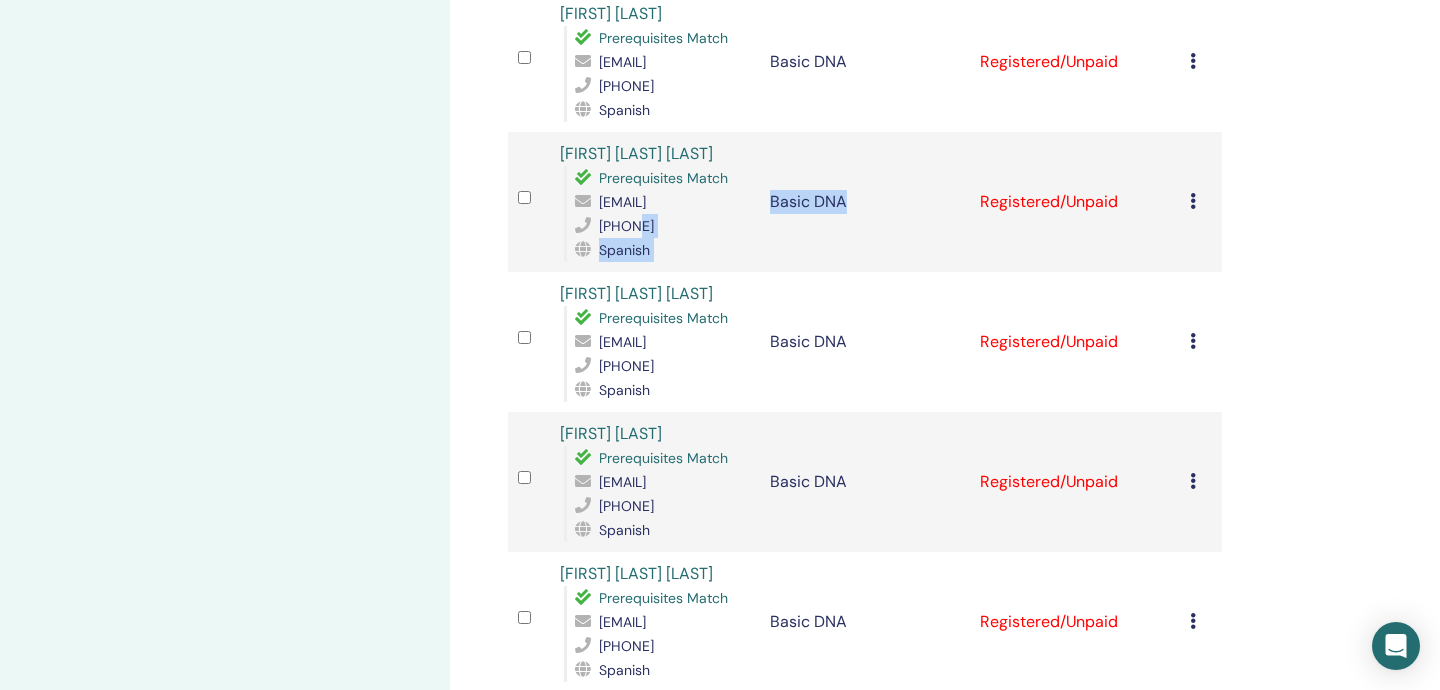 drag, startPoint x: 742, startPoint y: 513, endPoint x: 577, endPoint y: 507, distance: 165.10905 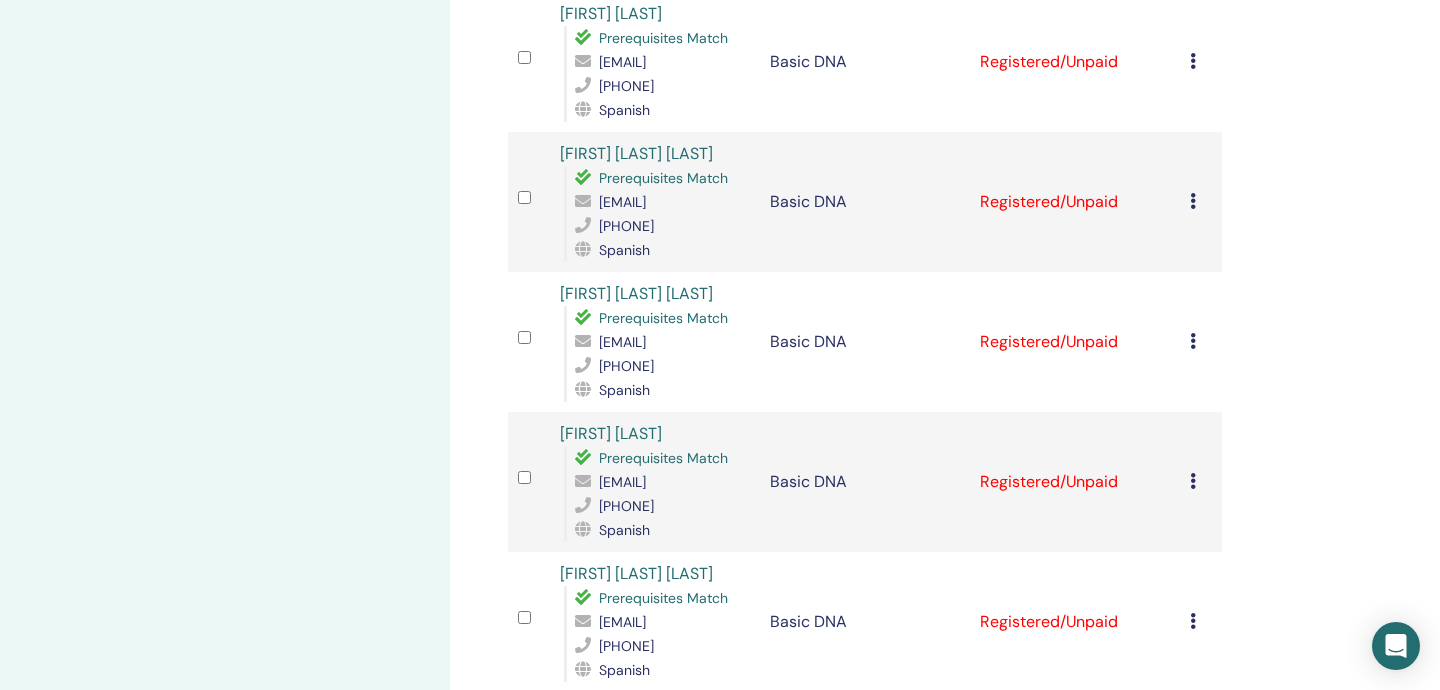 drag, startPoint x: 738, startPoint y: 513, endPoint x: 573, endPoint y: 513, distance: 165 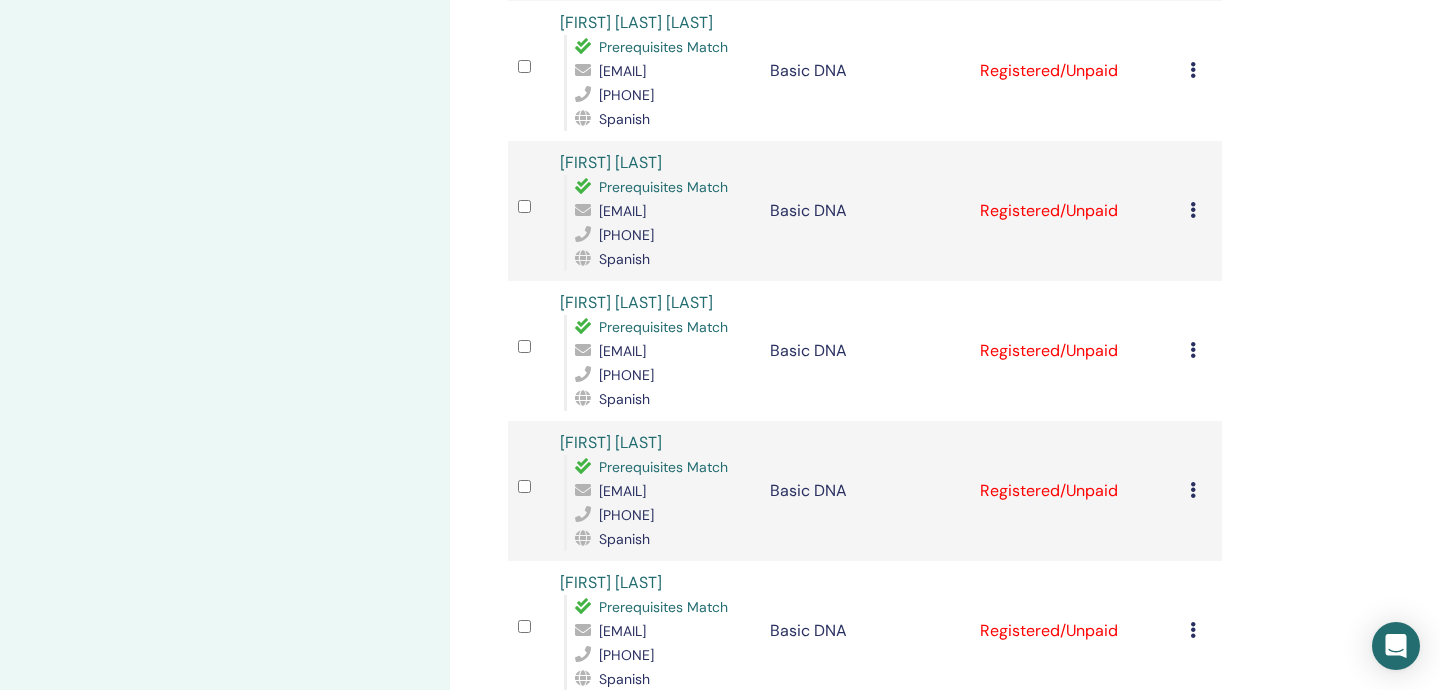 scroll, scrollTop: 897, scrollLeft: 0, axis: vertical 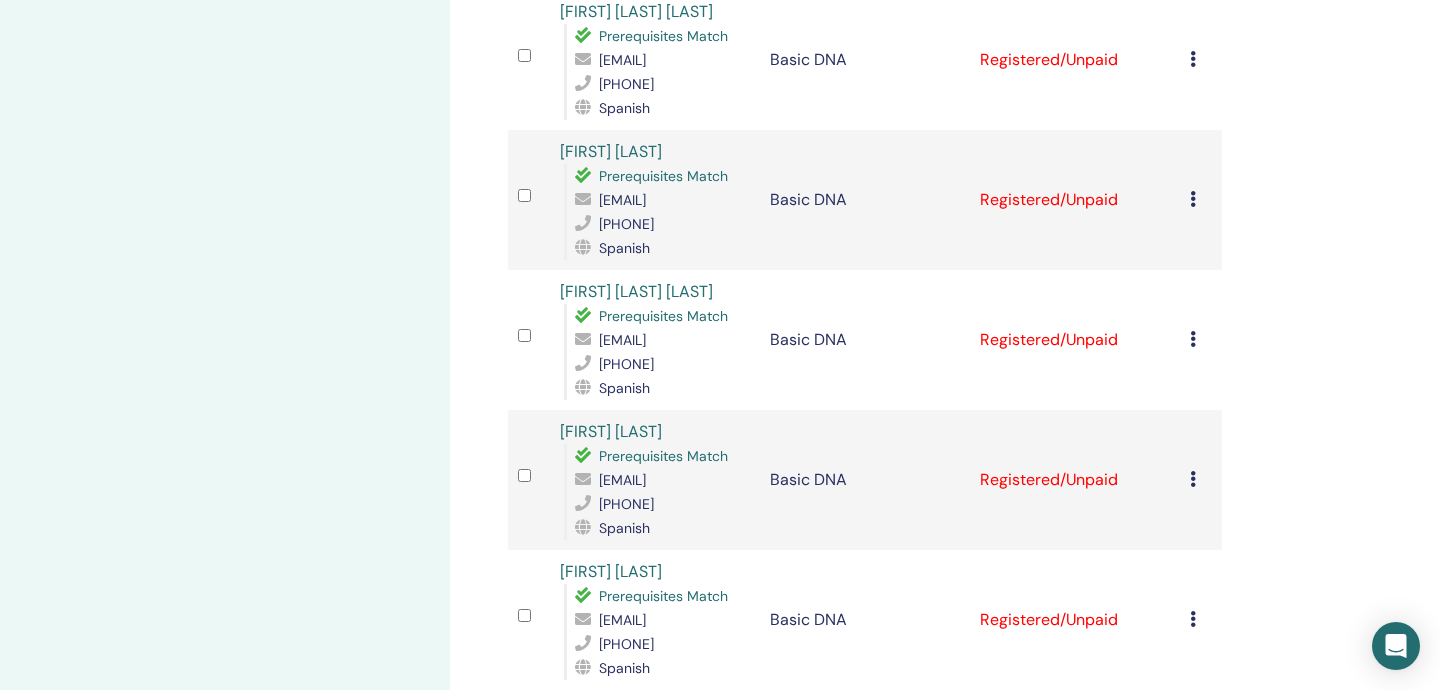 drag, startPoint x: 721, startPoint y: 367, endPoint x: 591, endPoint y: 364, distance: 130.0346 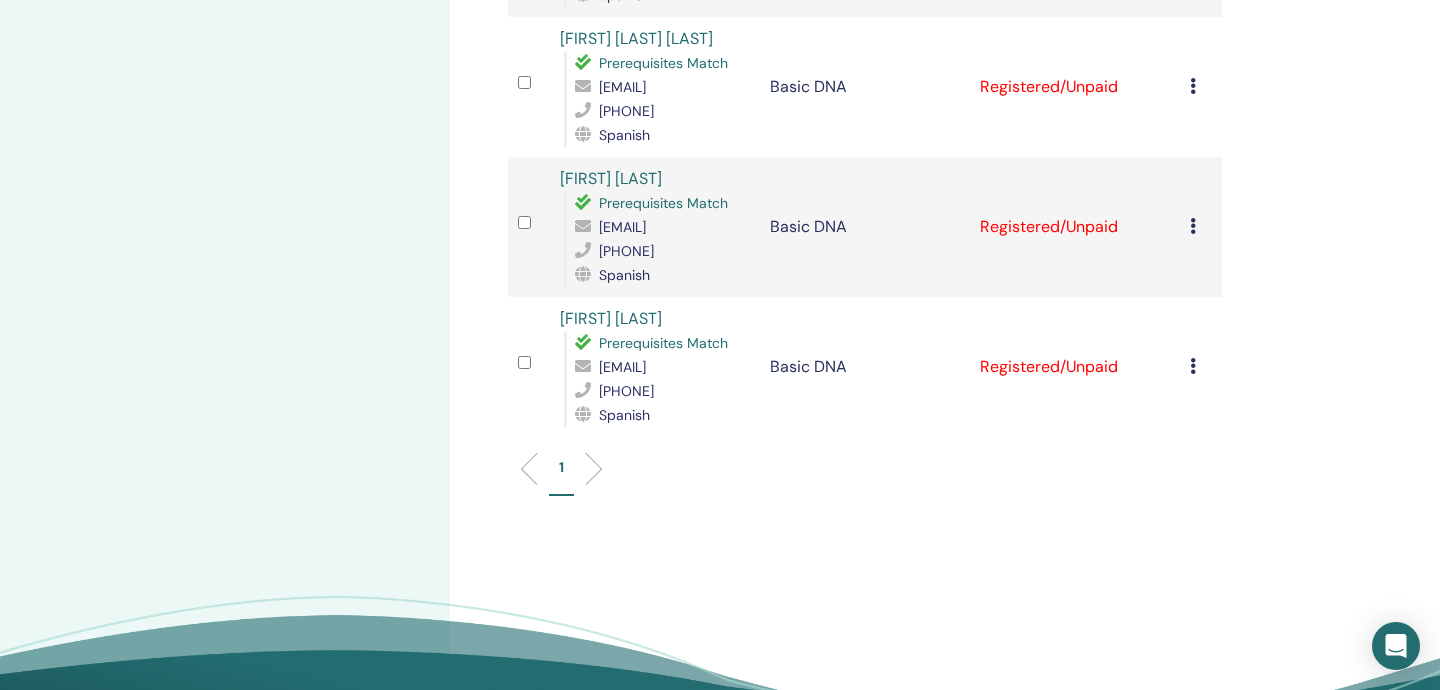 scroll, scrollTop: 1155, scrollLeft: 0, axis: vertical 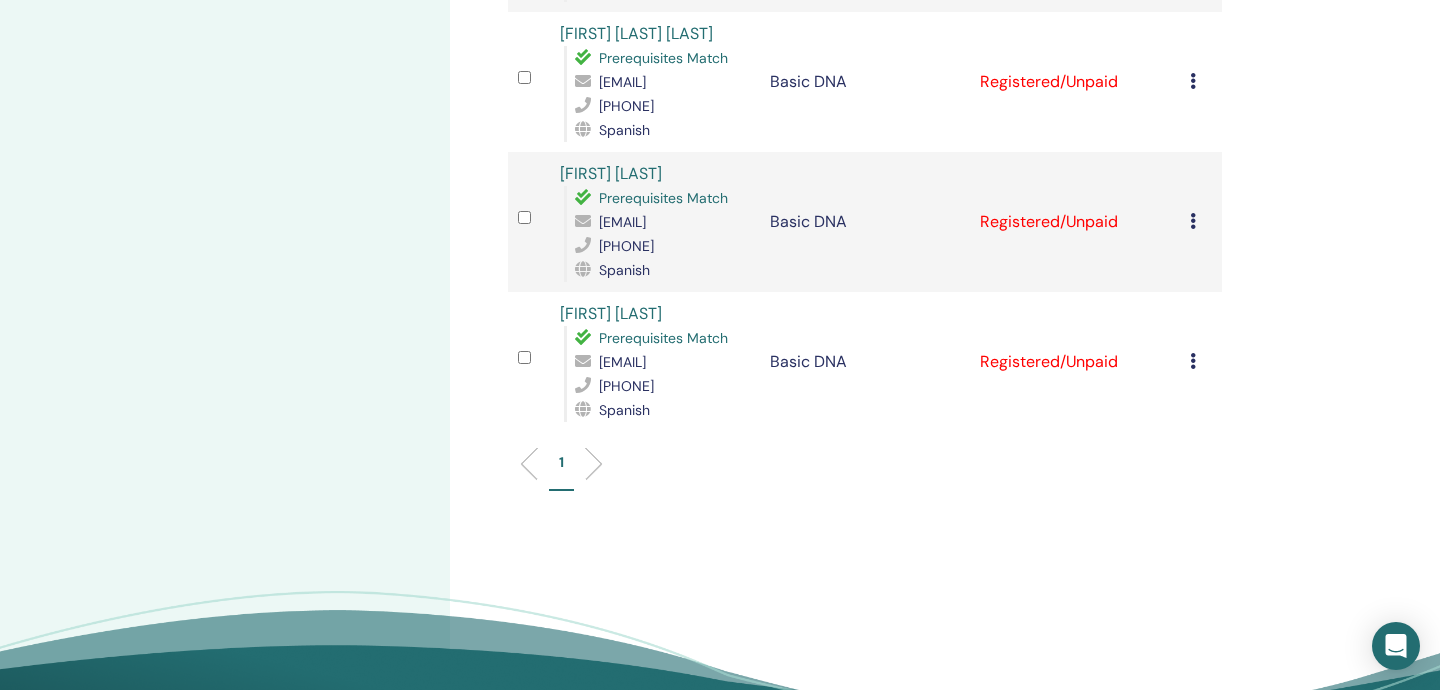 drag, startPoint x: 759, startPoint y: 277, endPoint x: 578, endPoint y: 275, distance: 181.01105 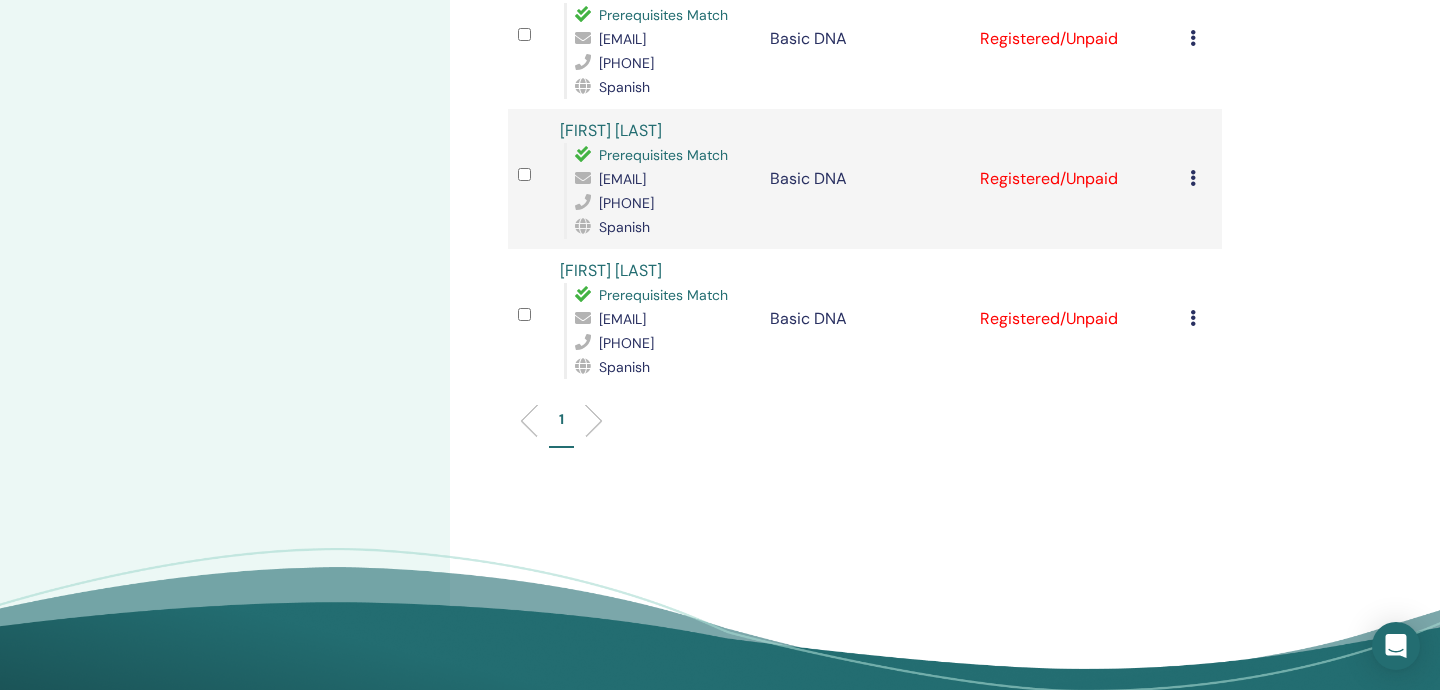 scroll, scrollTop: 1199, scrollLeft: 0, axis: vertical 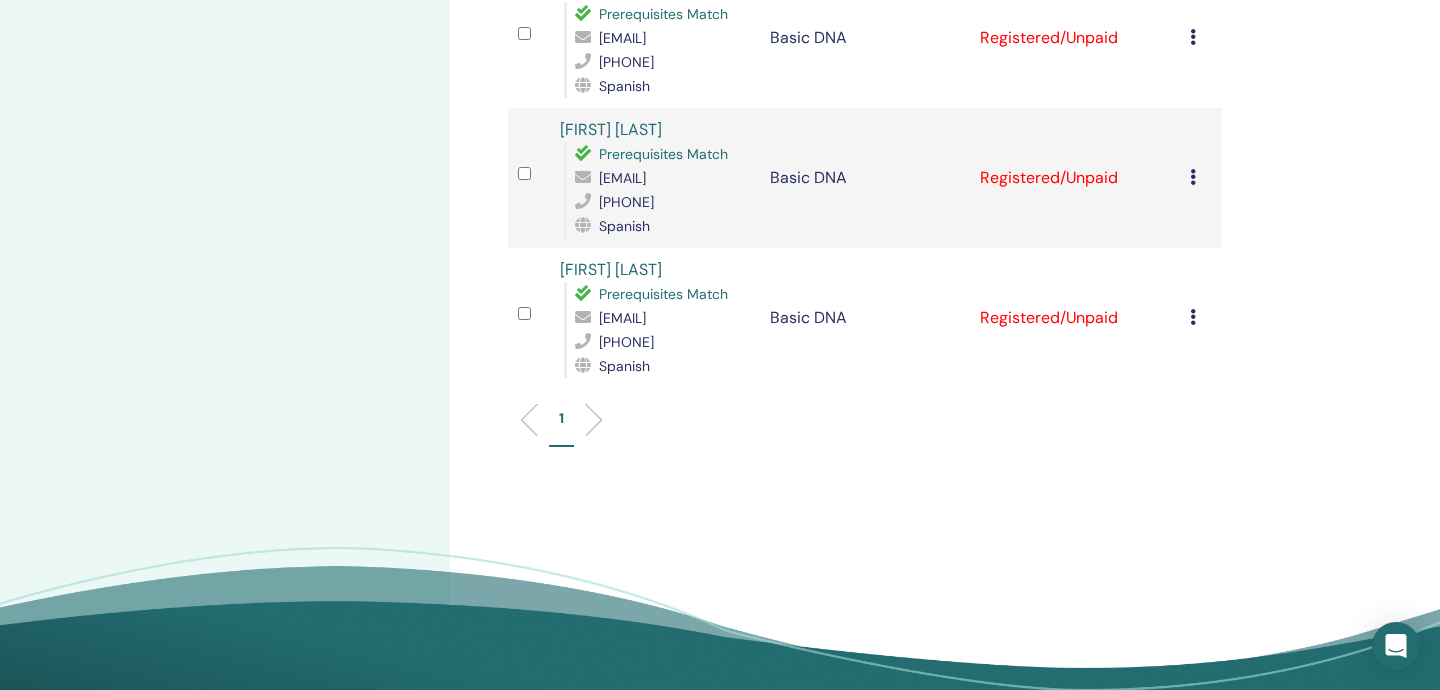 drag, startPoint x: 575, startPoint y: 394, endPoint x: 758, endPoint y: 394, distance: 183 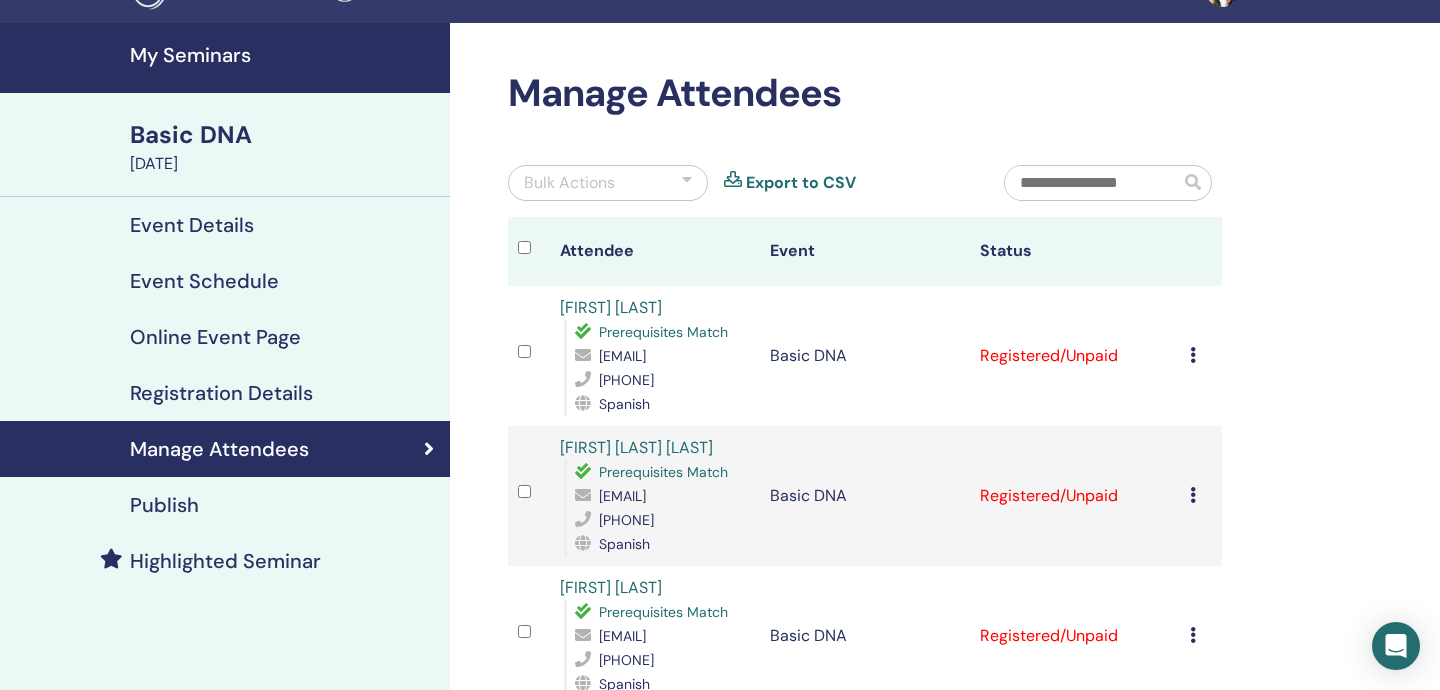 scroll, scrollTop: 0, scrollLeft: 0, axis: both 